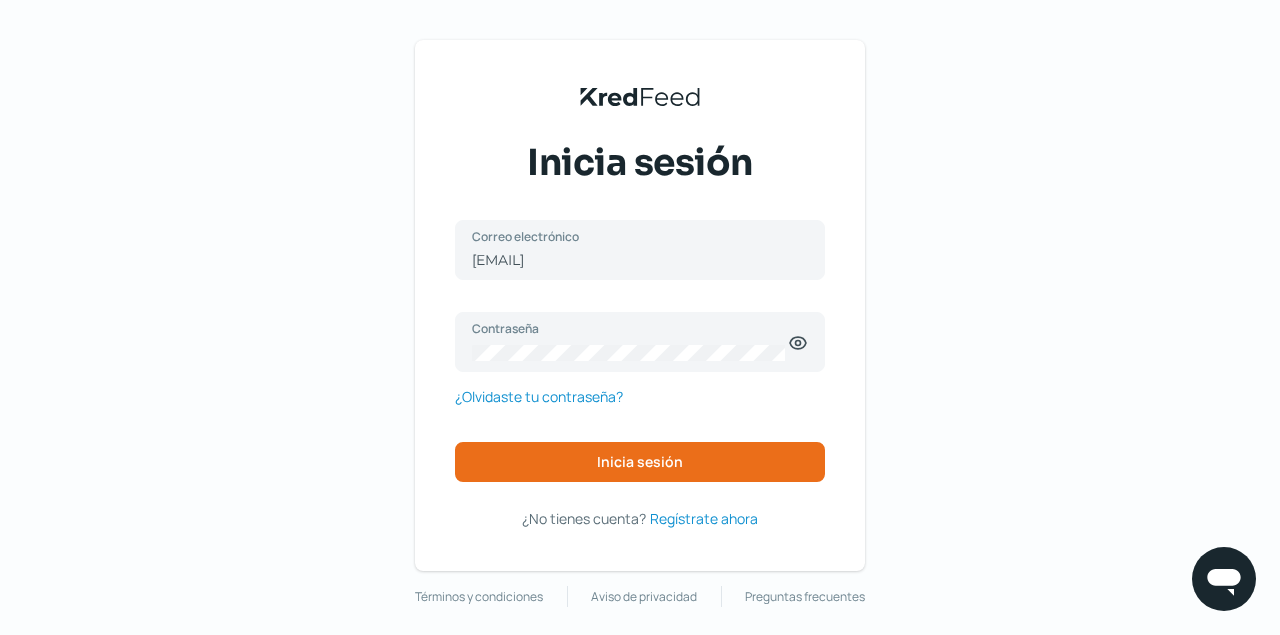 scroll, scrollTop: 0, scrollLeft: 0, axis: both 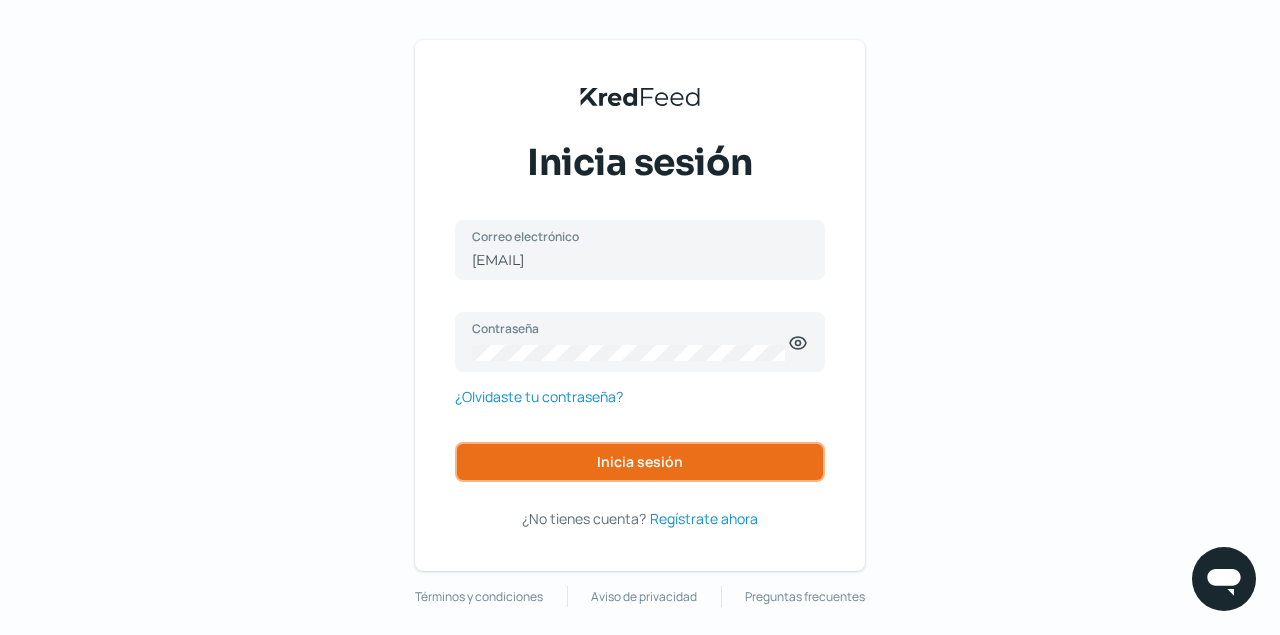 click on "Inicia sesión" at bounding box center (640, 462) 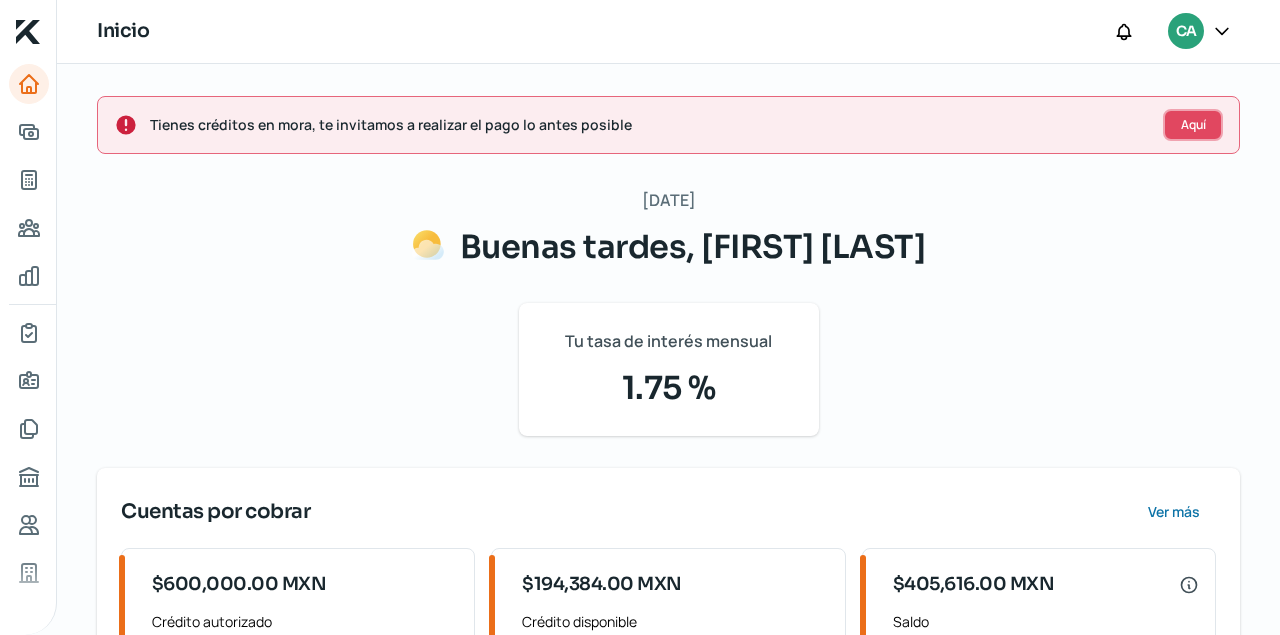 click on "Aquí" at bounding box center (1193, 125) 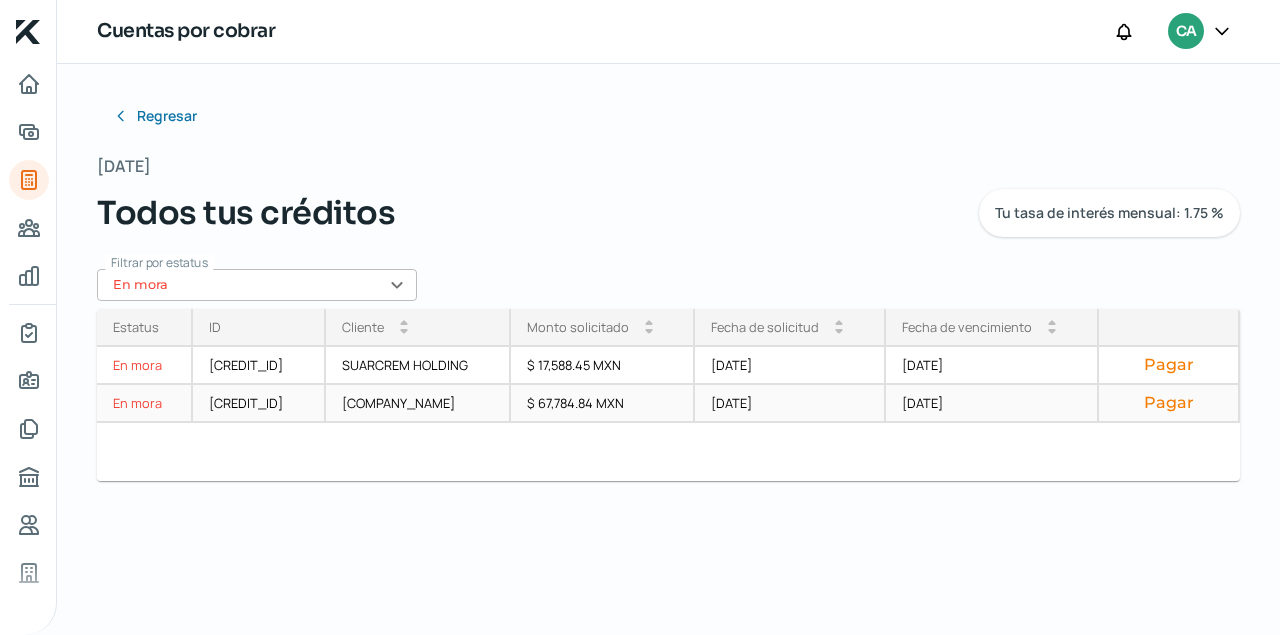 click on "[CREDIT_ID]" at bounding box center (259, 404) 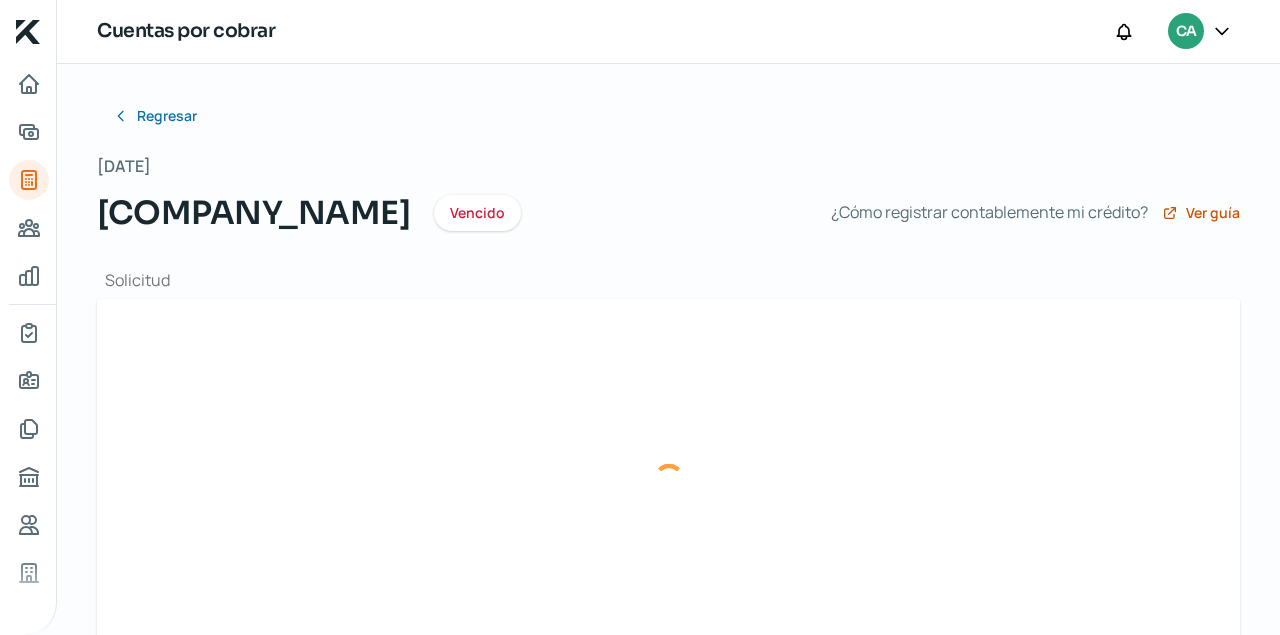 type on "[DOCUMENT_NAME]" 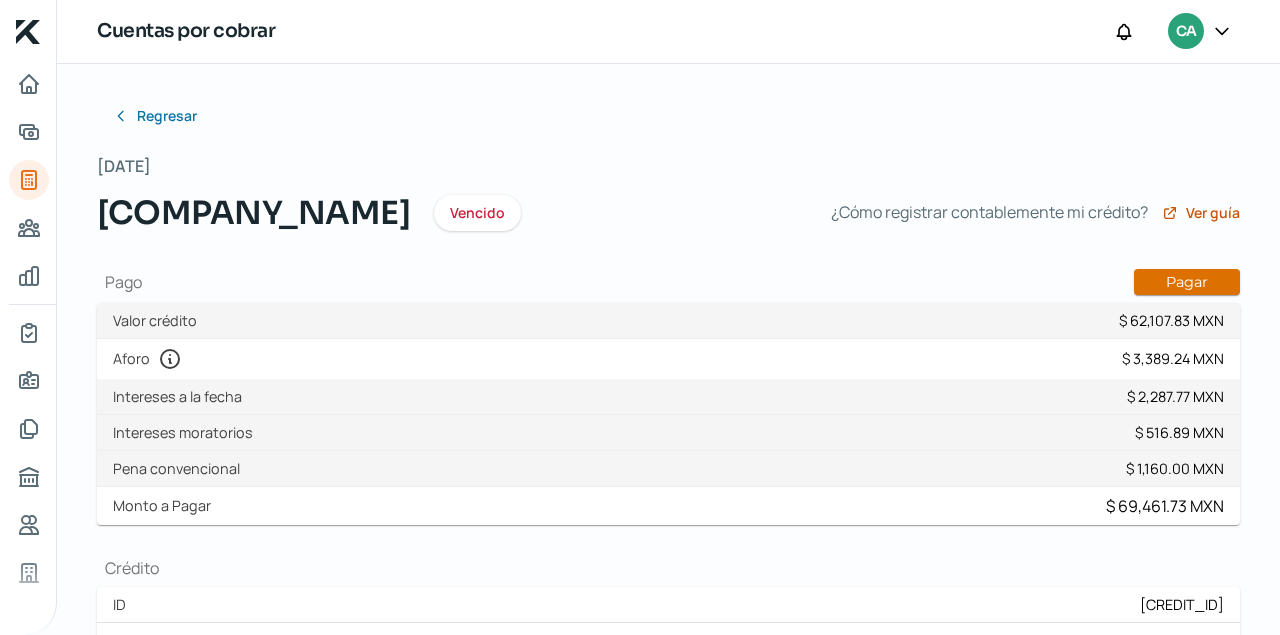 click on "Pagar" at bounding box center [1187, 282] 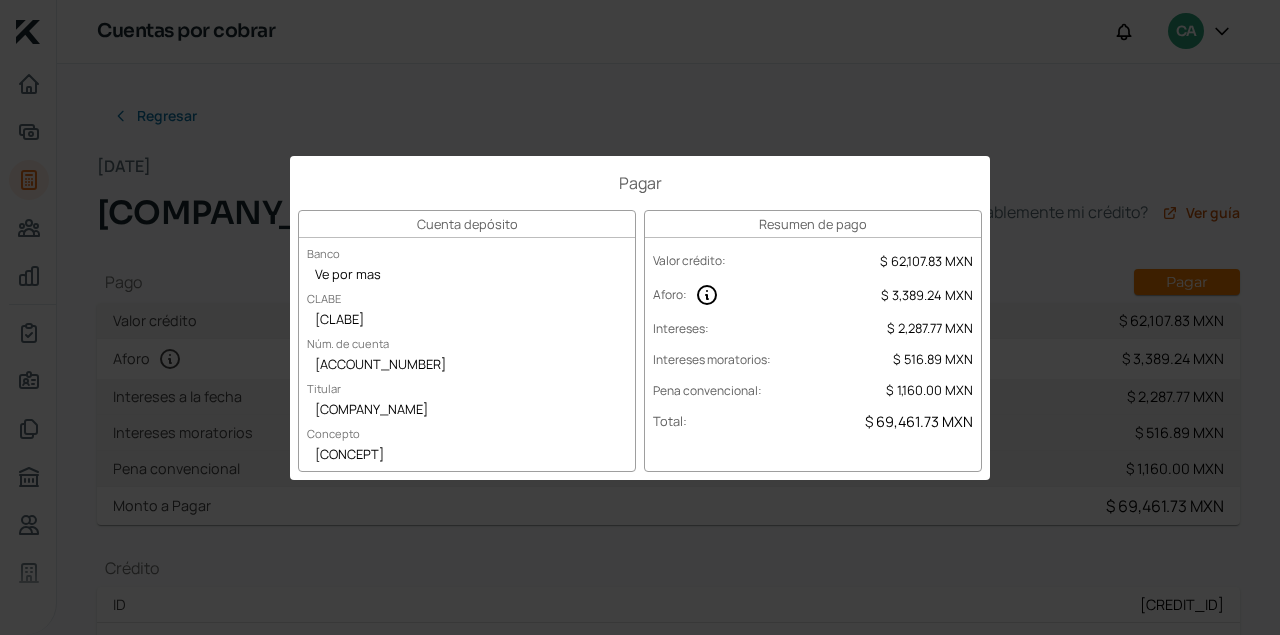 click on "Cuenta depósito Banco Ve por mas CLABE [CLABE] Núm. de cuenta [ACCOUNT_NUMBER] Titular [COMPANY_NAME] Concepto [CONCEPT] Resumen de pago Valor crédito : $[AMOUNT] MXN Aforo : $[AMOUNT] MXN Intereses : $[AMOUNT] MXN Intereses moratorios : $[AMOUNT] MXN Pena convencional : $[AMOUNT] MXN Total : $[AMOUNT] MXN" at bounding box center (640, 317) 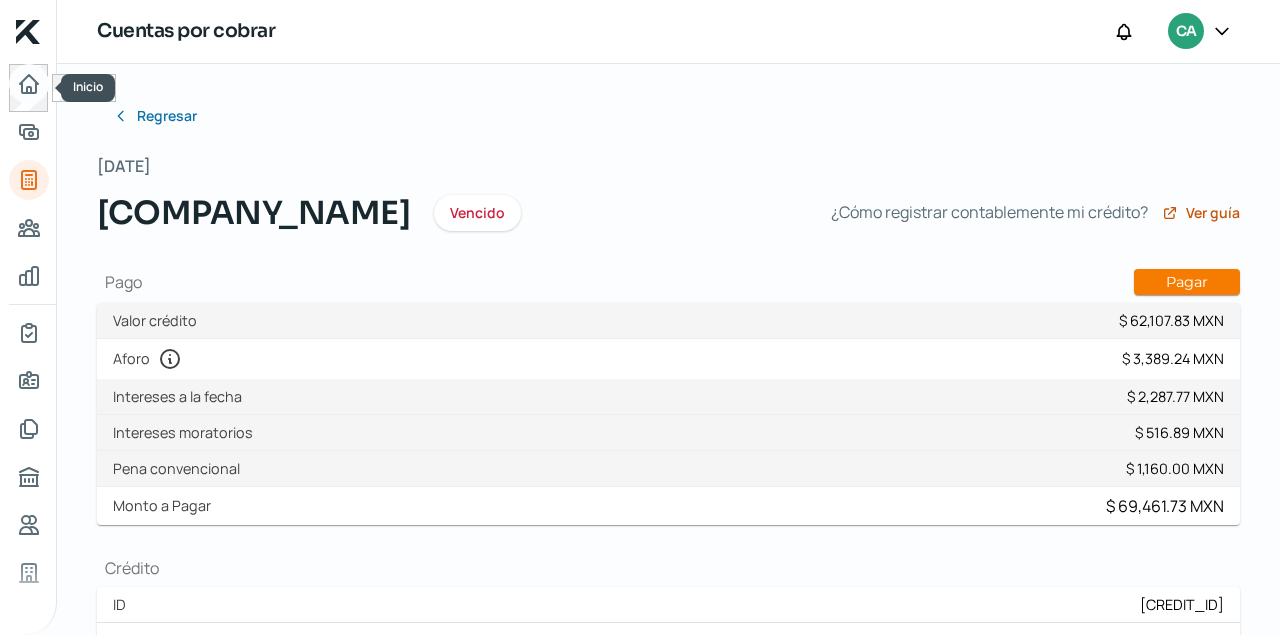 click 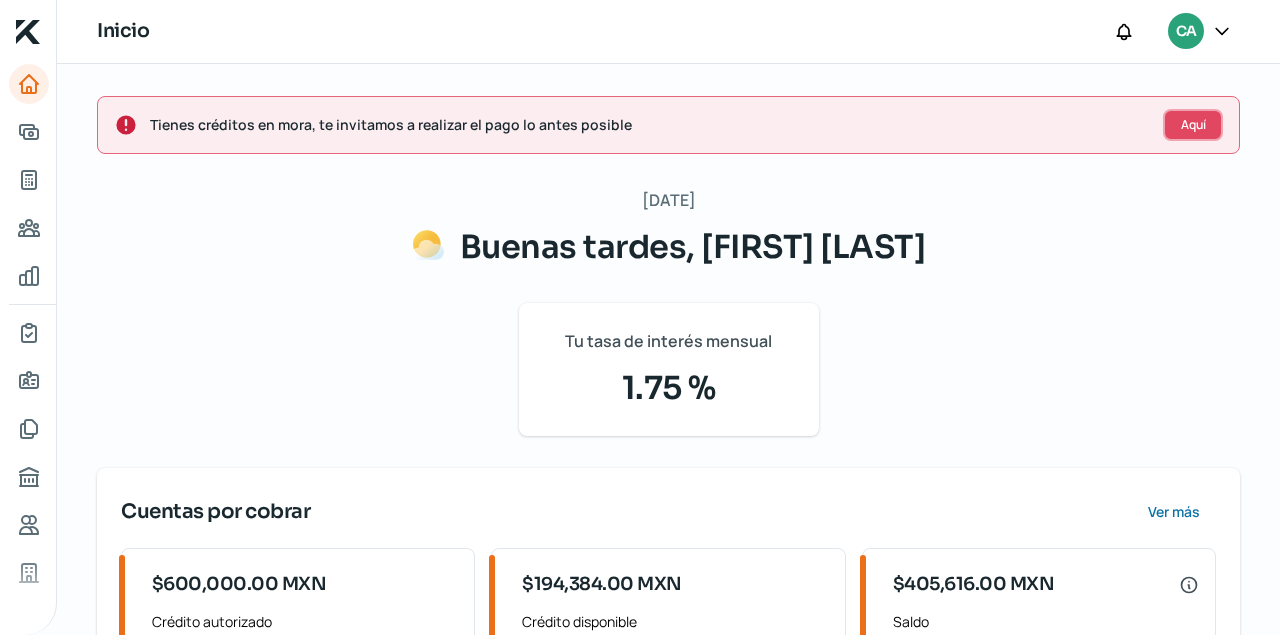 click on "Aquí" at bounding box center (1193, 125) 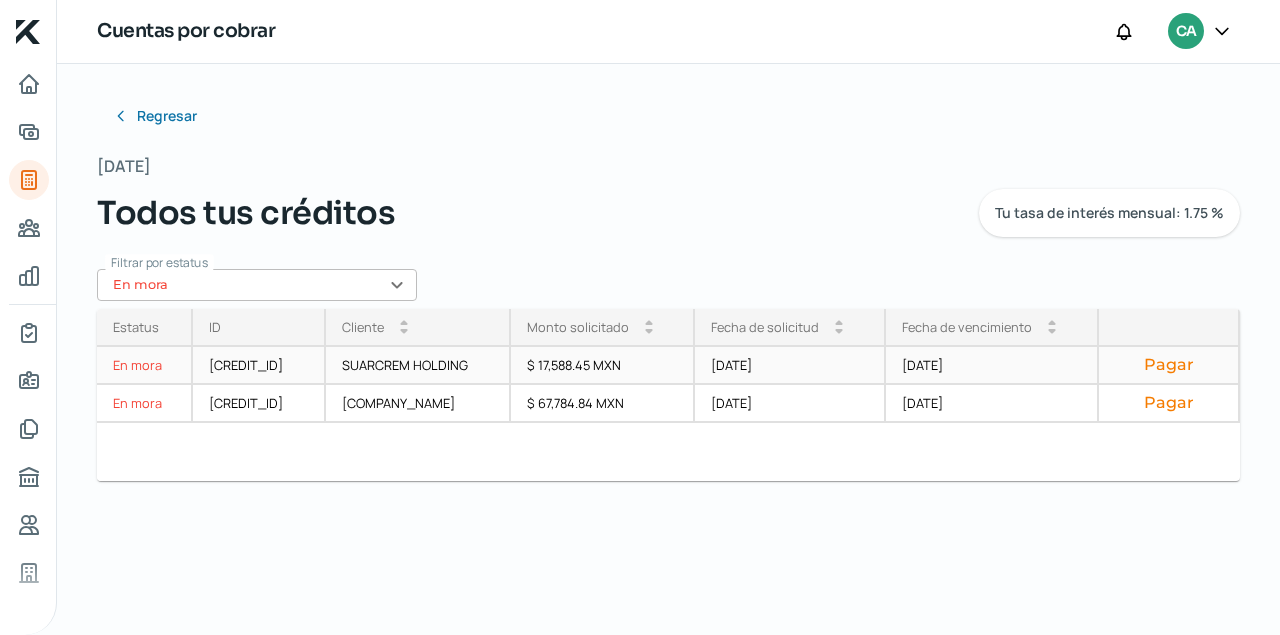 click on "Pagar" at bounding box center (1168, 365) 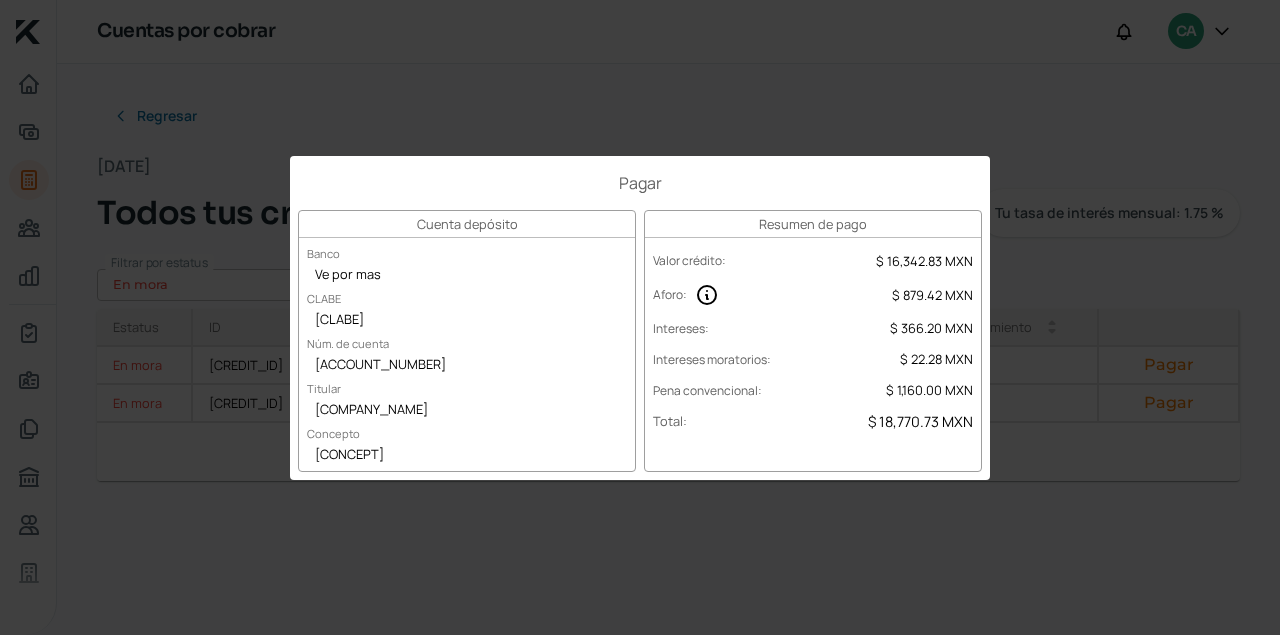 click on "Cuenta depósito Banco Ve por mas CLABE [CLABE] Núm. de cuenta [ACCOUNT_NUMBER] Titular [COMPANY_NAME] Concepto [CONCEPT] Resumen de pago Valor crédito : $[AMOUNT] MXN Aforo : $[AMOUNT] MXN Intereses : $[AMOUNT] MXN Intereses moratorios : $[AMOUNT] MXN Pena convencional : $[AMOUNT] MXN Total : $[AMOUNT] MXN" at bounding box center [640, 317] 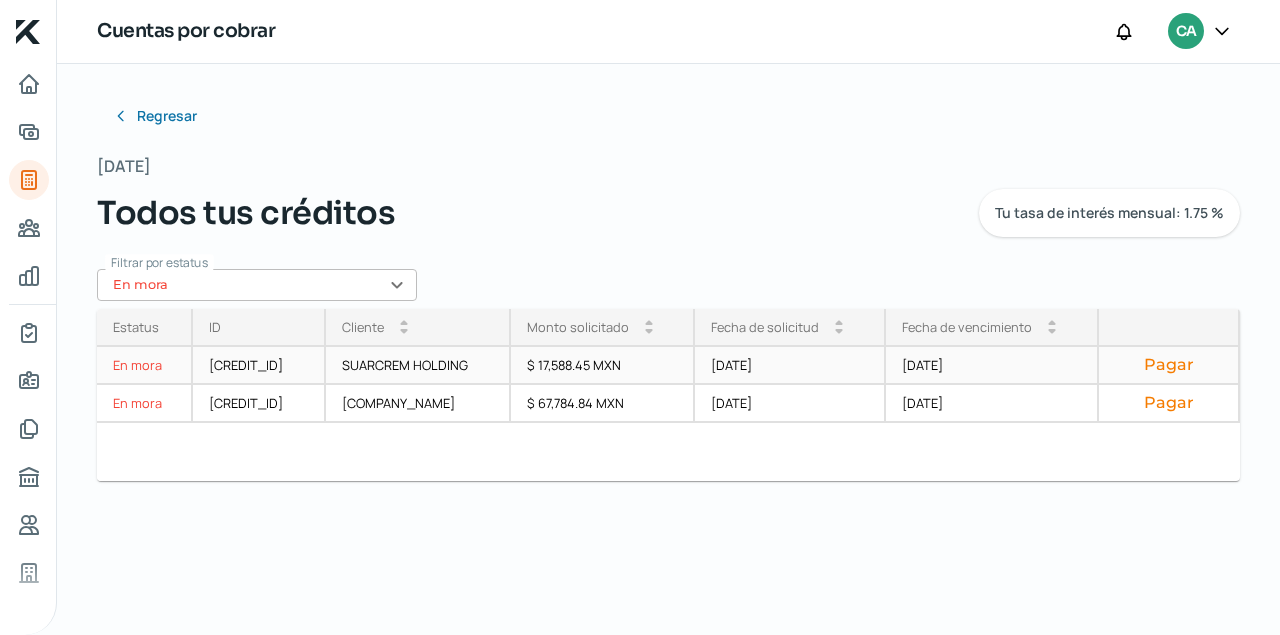 click on "[CREDIT_ID]" at bounding box center (259, 366) 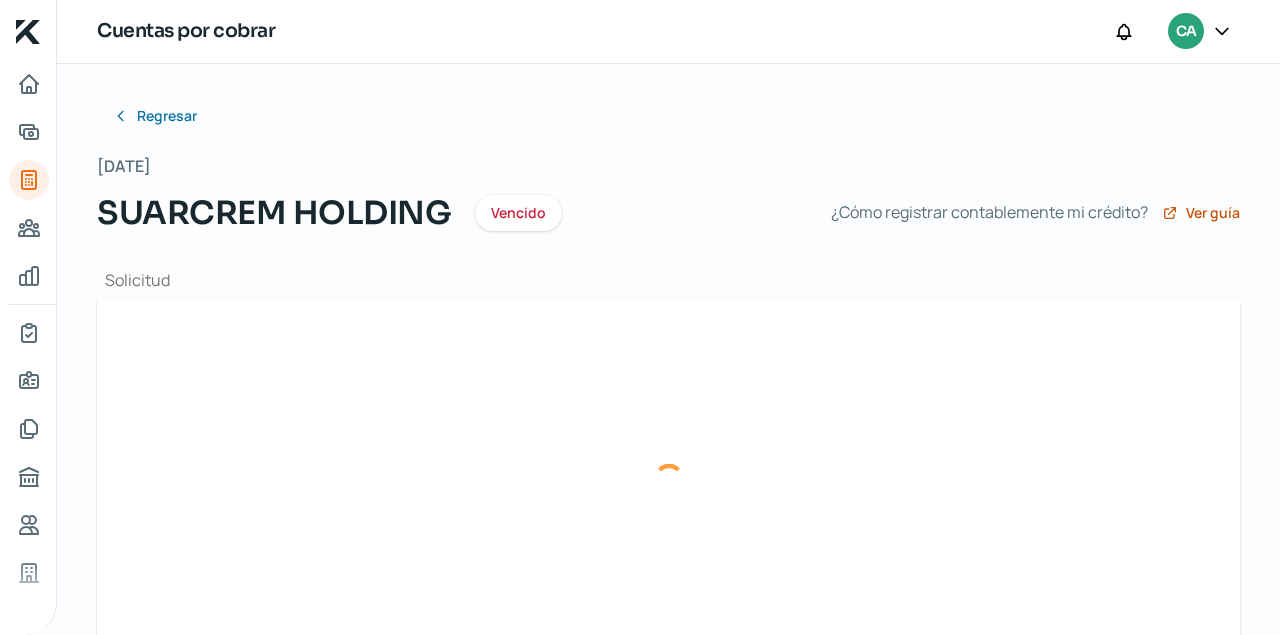 type on "[DOCUMENT_NAME]" 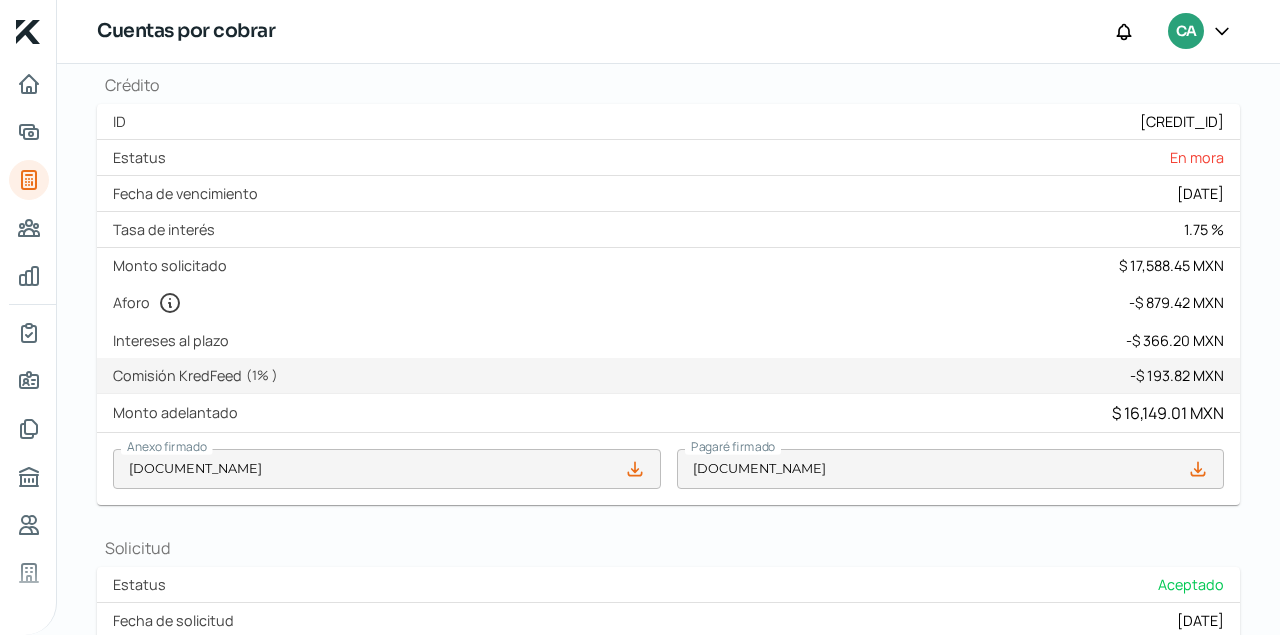 scroll, scrollTop: 544, scrollLeft: 0, axis: vertical 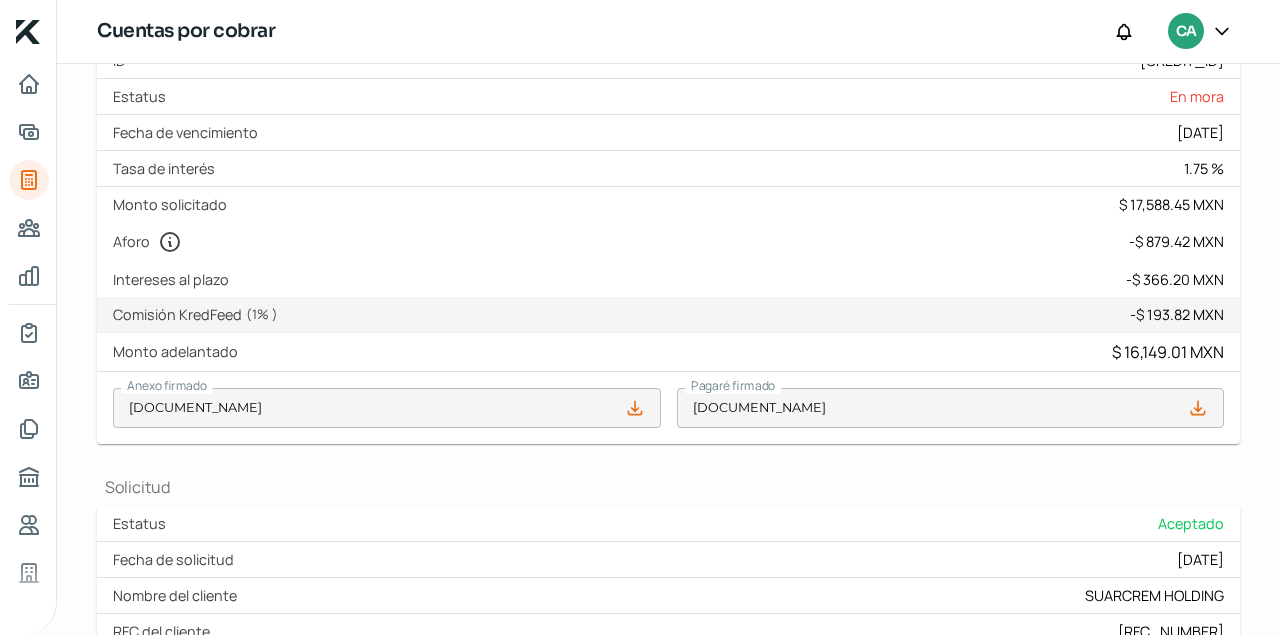 click on "[DOCUMENT_NAME]" at bounding box center [951, 408] 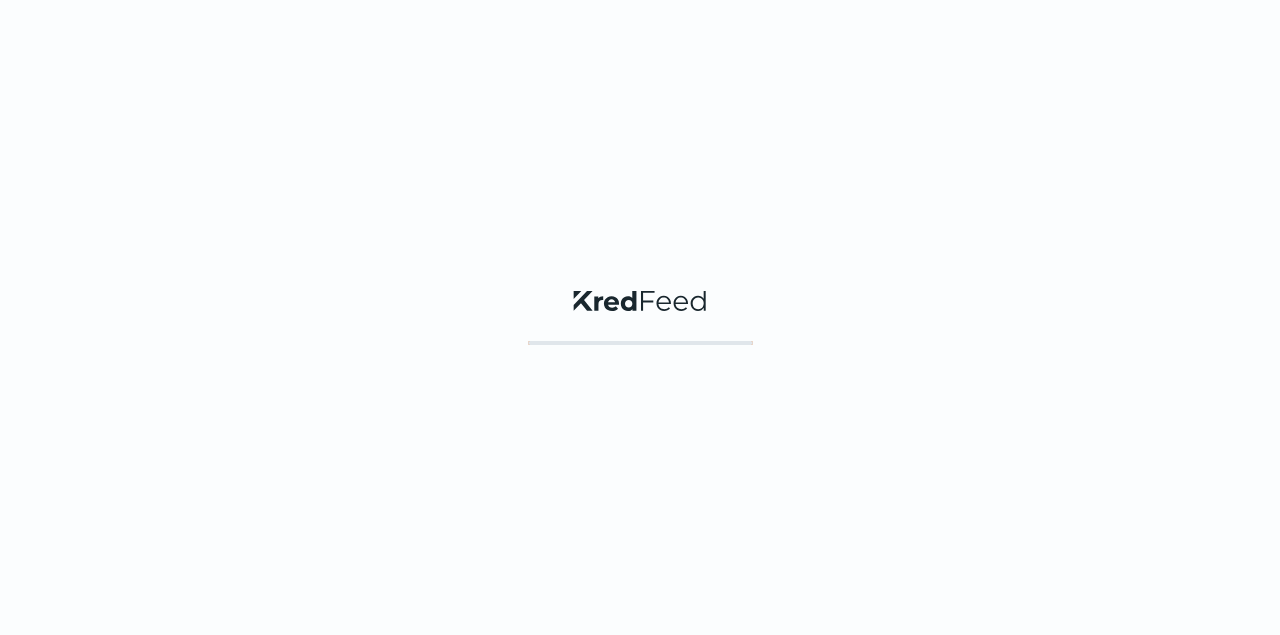scroll, scrollTop: 0, scrollLeft: 0, axis: both 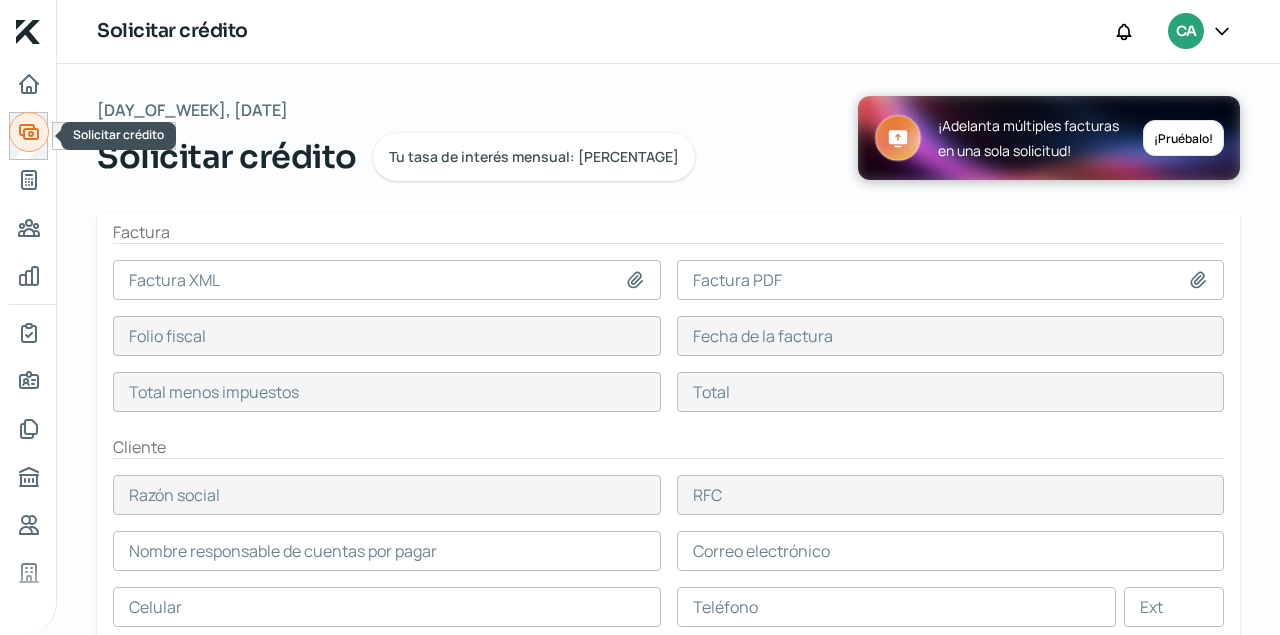 click 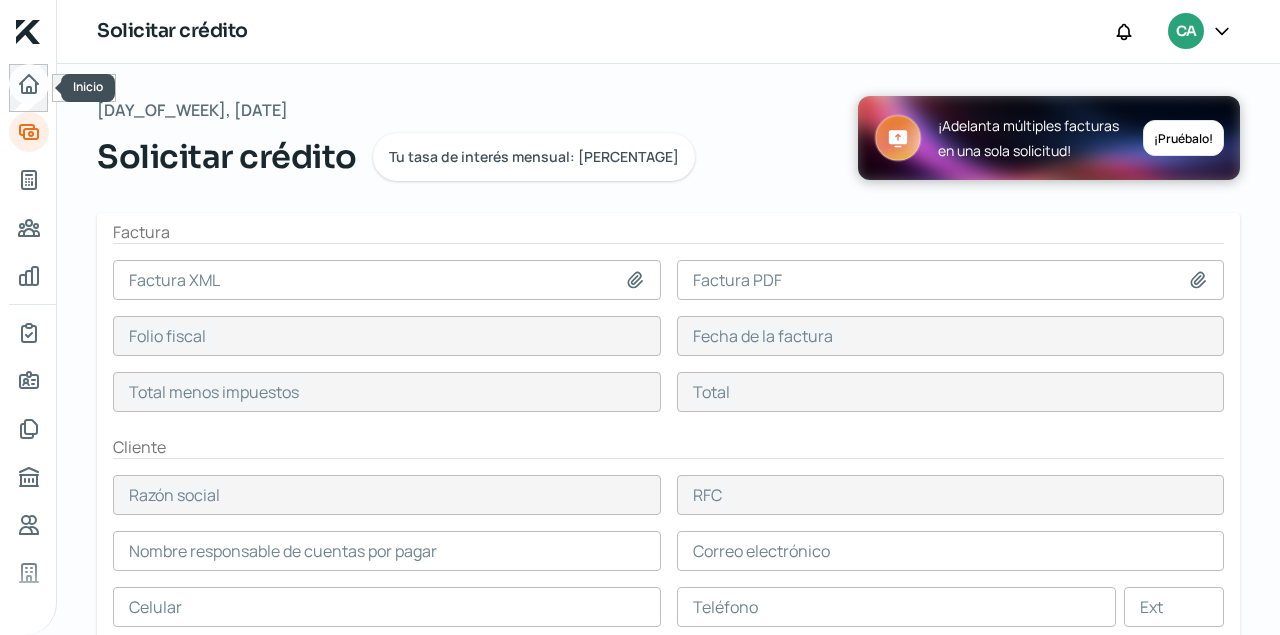 click 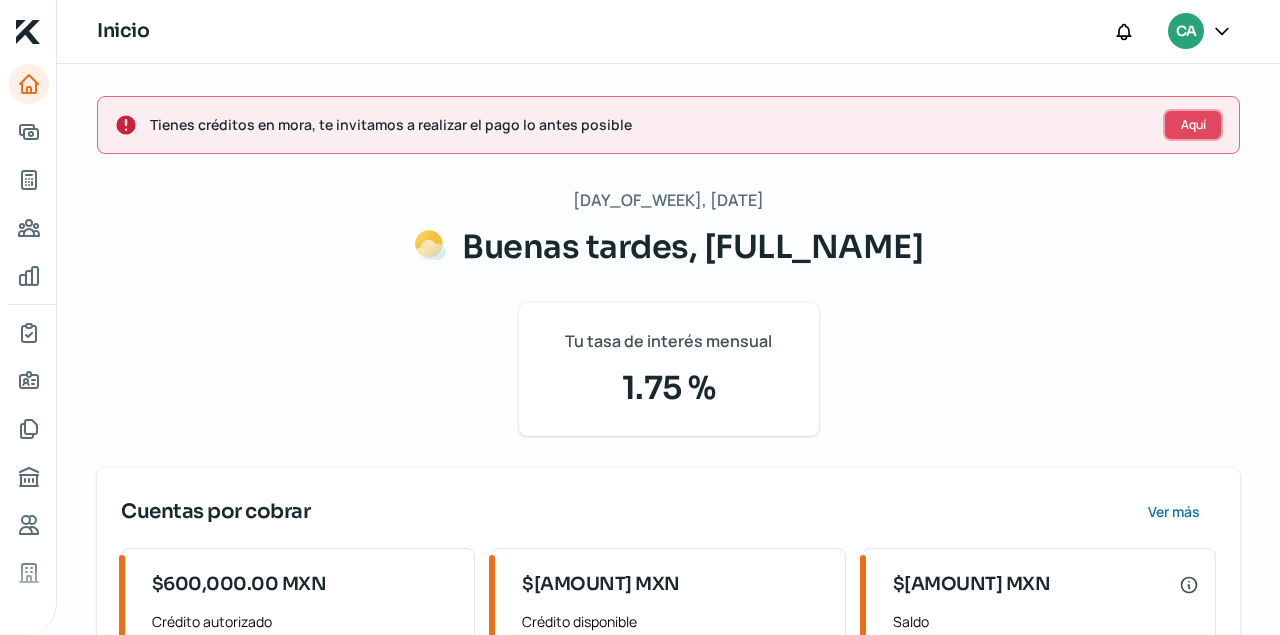 click on "Aquí" at bounding box center (1193, 125) 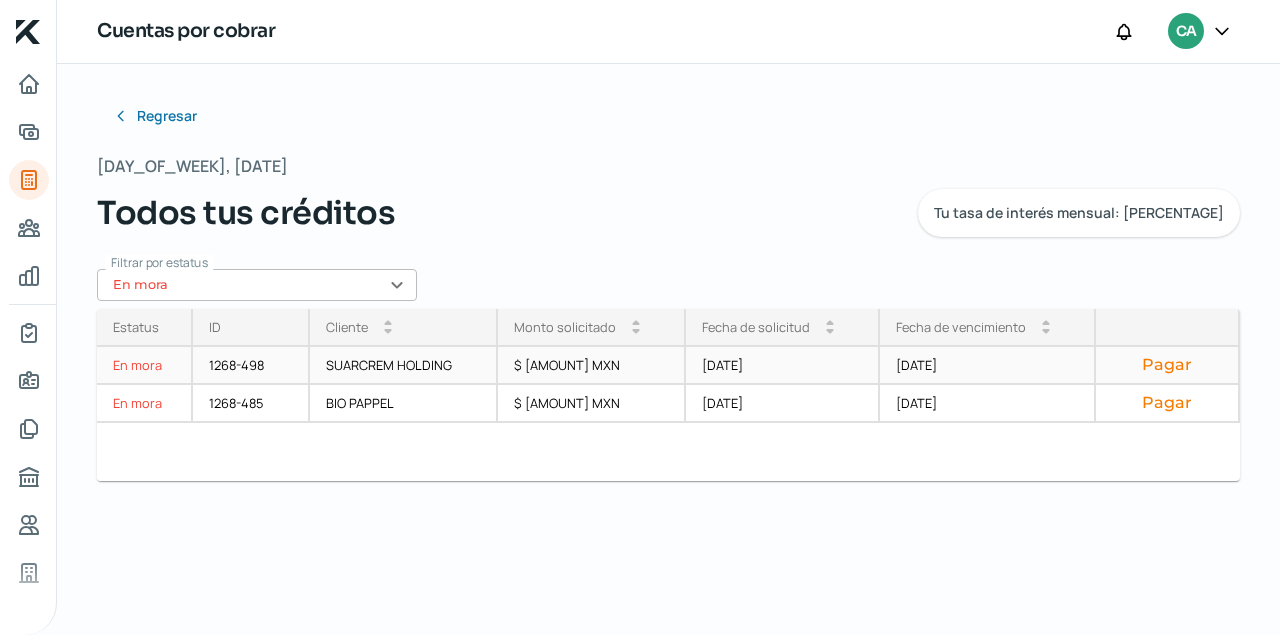 click on "Pagar" at bounding box center [1167, 365] 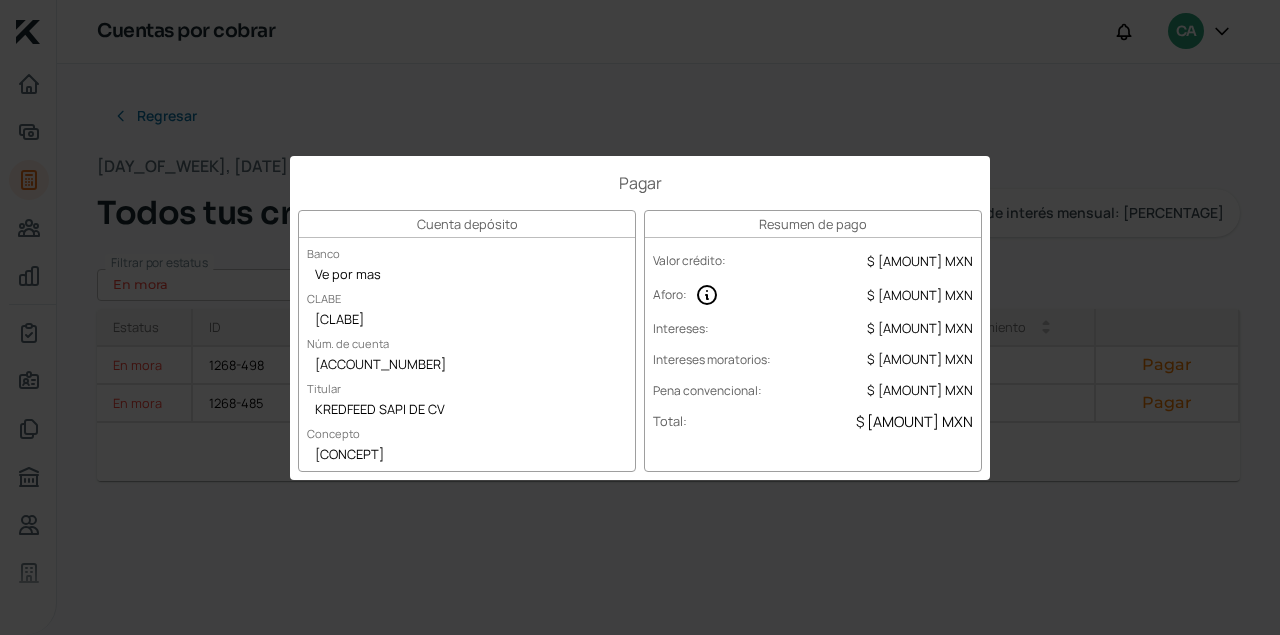 click on "Cuenta depósito Banco Ve por mas CLABE [CLABE] Núm. de cuenta [ACCOUNT_NUMBER] Titular [COMPANY_NAME] Concepto [CONCEPT] Resumen de pago Valor crédito : $[AMOUNT] MXN Aforo : $[AMOUNT] MXN Intereses : $[AMOUNT] MXN Intereses moratorios : $[AMOUNT] MXN Pena convencional : $[AMOUNT] MXN Total : $[AMOUNT] MXN" at bounding box center [640, 317] 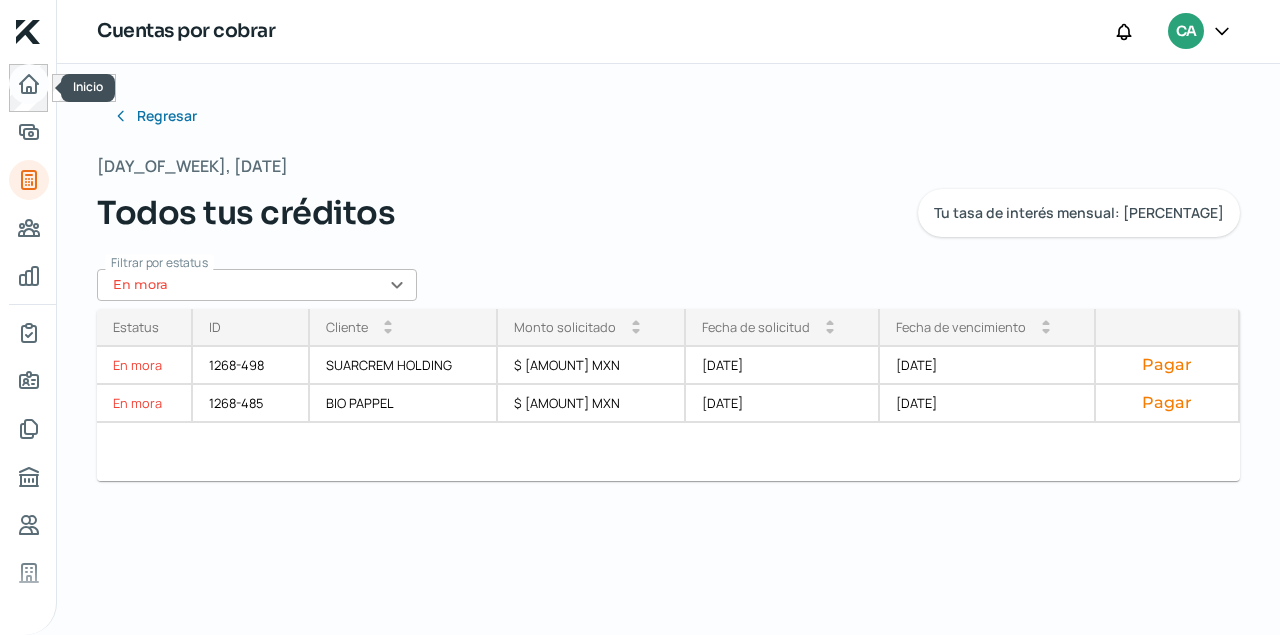 click 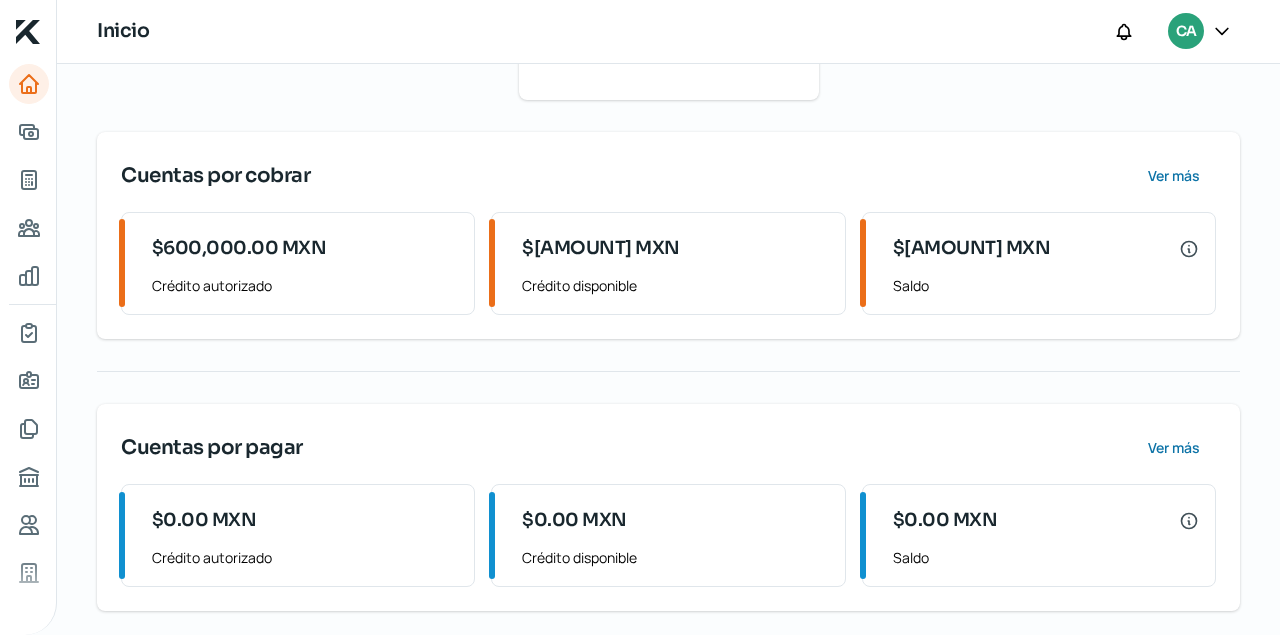scroll, scrollTop: 340, scrollLeft: 0, axis: vertical 